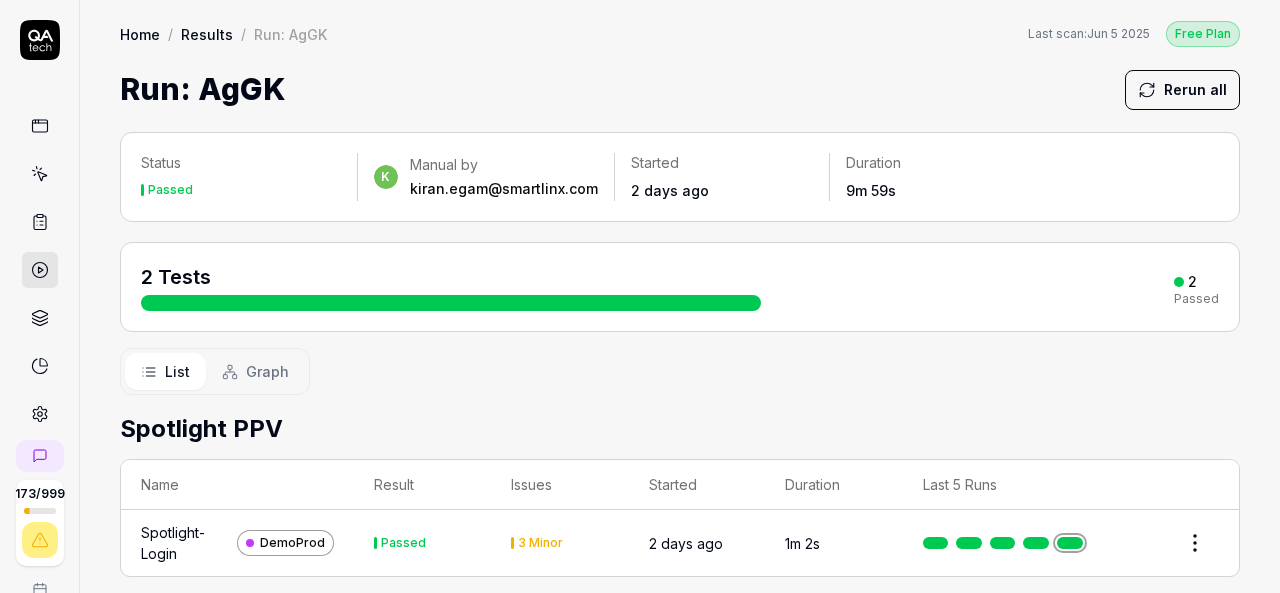scroll, scrollTop: 0, scrollLeft: 0, axis: both 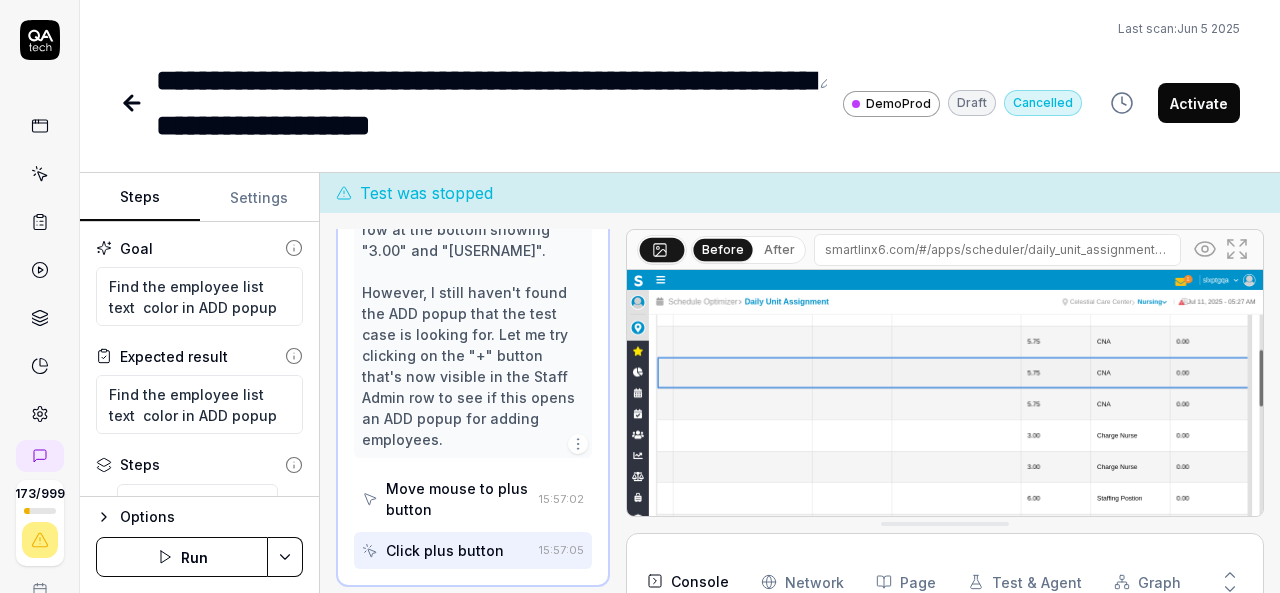 type on "*" 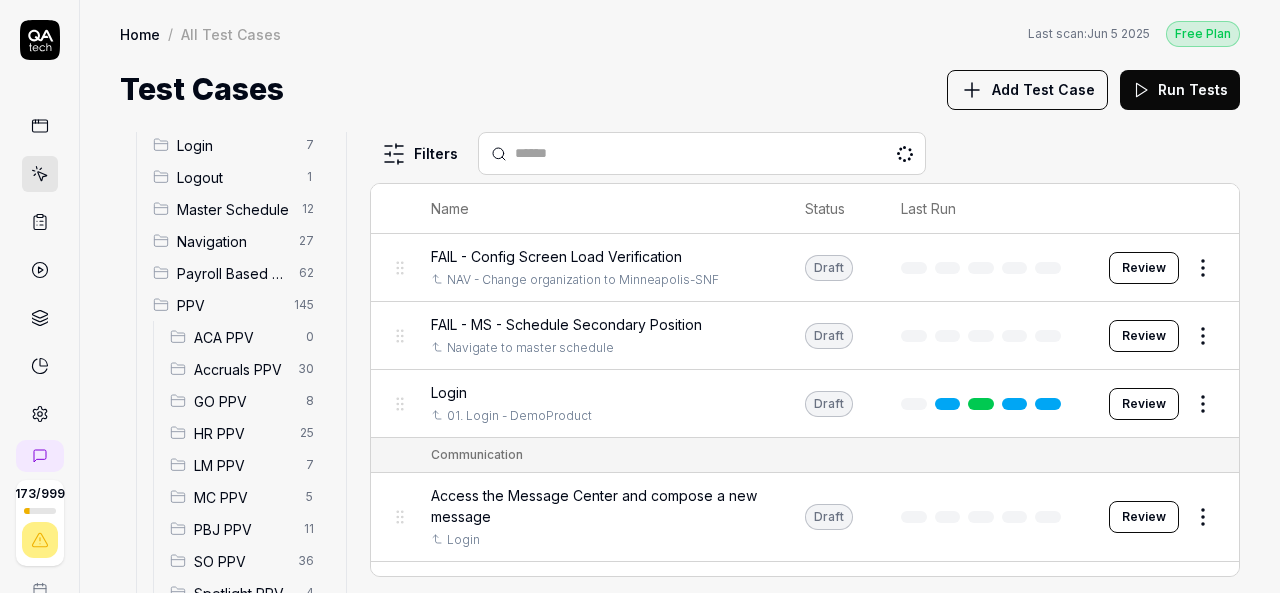 scroll, scrollTop: 383, scrollLeft: 0, axis: vertical 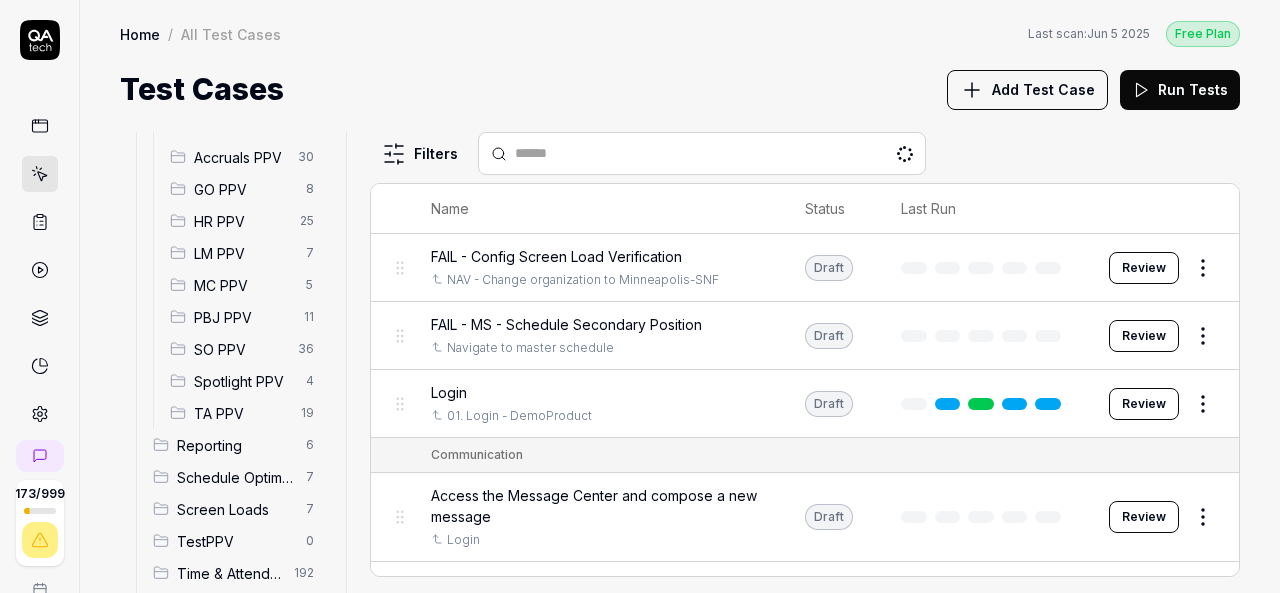 click on "SO PPV" at bounding box center [240, 349] 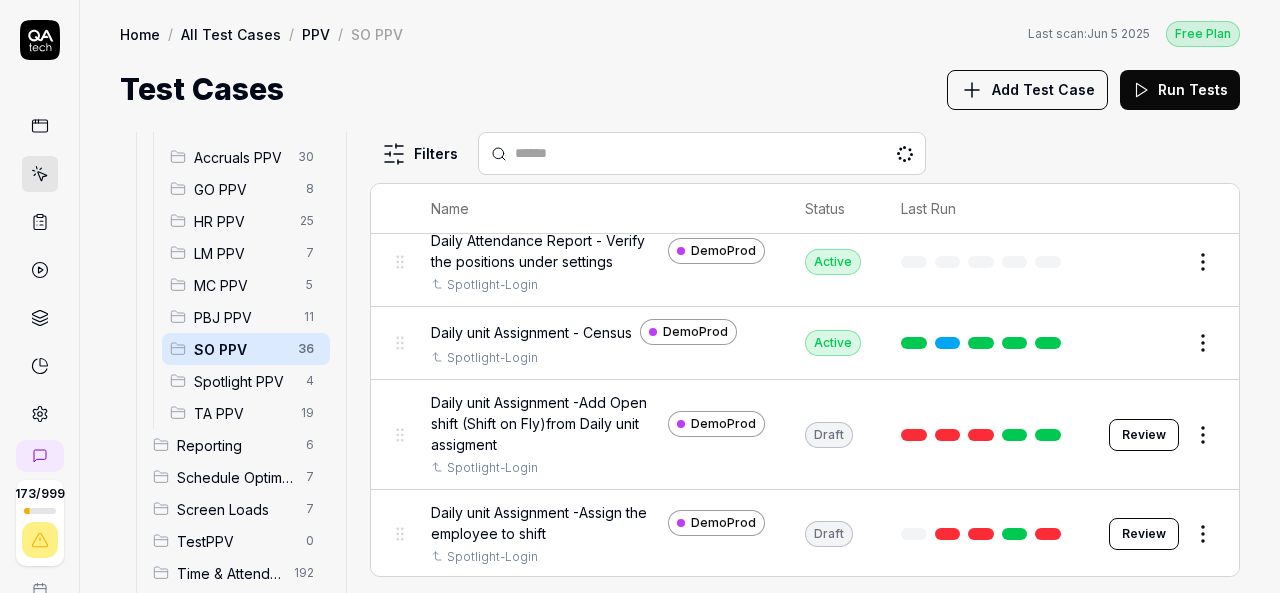 scroll, scrollTop: 52, scrollLeft: 0, axis: vertical 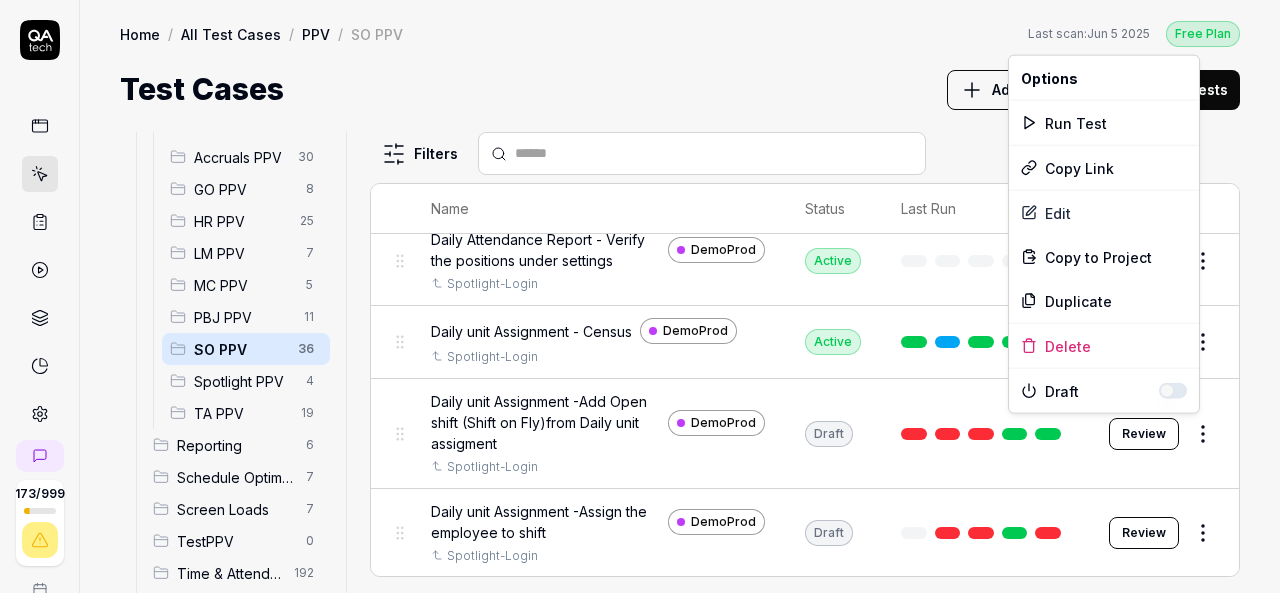 click on "173  /  999 k S Home / All Test Cases / PPV / SO PPV Free Plan Home / All Test Cases / PPV / SO PPV Last scan:  Jun 5 2025 Free Plan Test Cases Add Test Case Run Tests All Test Cases 590 Communication 46 Dashboard Management 13 Employee Management 42 Help and Support 19 Login 7 Logout 1 Master Schedule 12 Navigation 27 Payroll Based Journal 62 PPV 145 ACA PPV 0 Accruals PPV 30 GO PPV 8 HR PPV 25 LM PPV 7 MC PPV 5 PBJ PPV 11 SO PPV 36 Spotlight PPV 4 TA PPV 19 Reporting 6 Schedule Optimizer 7 Screen Loads 7 TestPPV 0 Time & Attendance 192 User Profile 1 Filters Name Status Last Run PPV SO PPV Daily Attendance Report - Verify the positions under settings DemoProd Spotlight-Login Active Edit Daily unit Assignment - Census DemoProd Spotlight-Login Active Edit Daily unit Assignment -Add Open shift (Shift on Fly)from Daily unit assigment DemoProd Spotlight-Login Draft Review Daily unit Assignment -Assign the employee to shift DemoProd Spotlight-Login Draft Review DemoProd Spotlight-Login Draft Review DemoProd Edit" at bounding box center (640, 296) 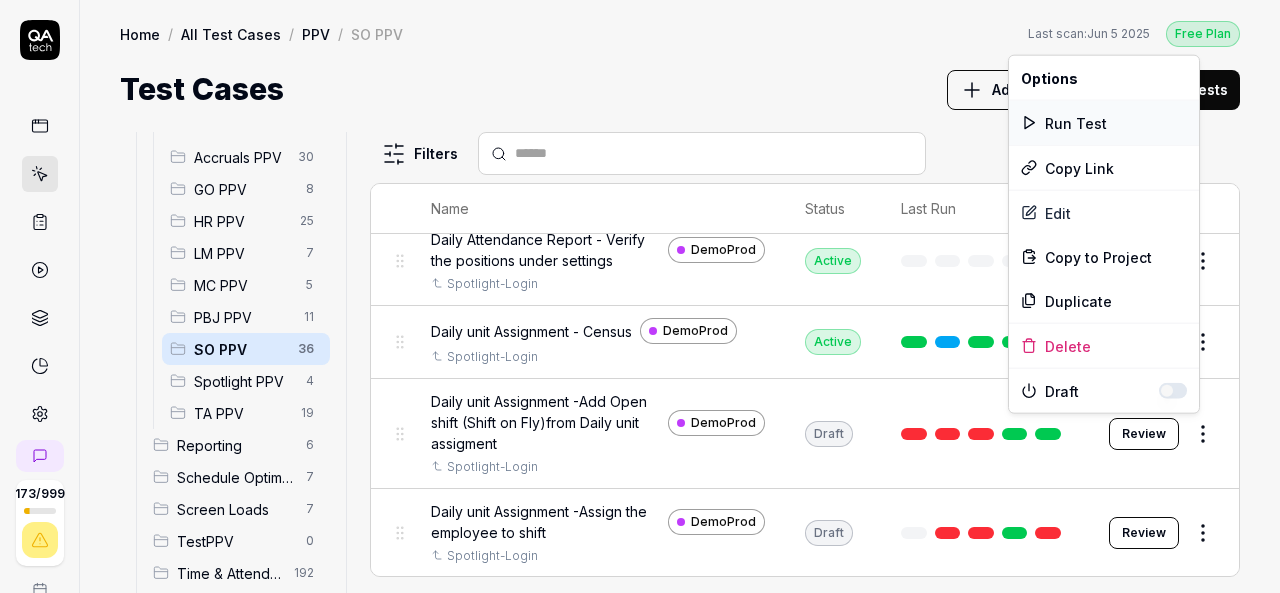 click on "Run Test" at bounding box center (1104, 123) 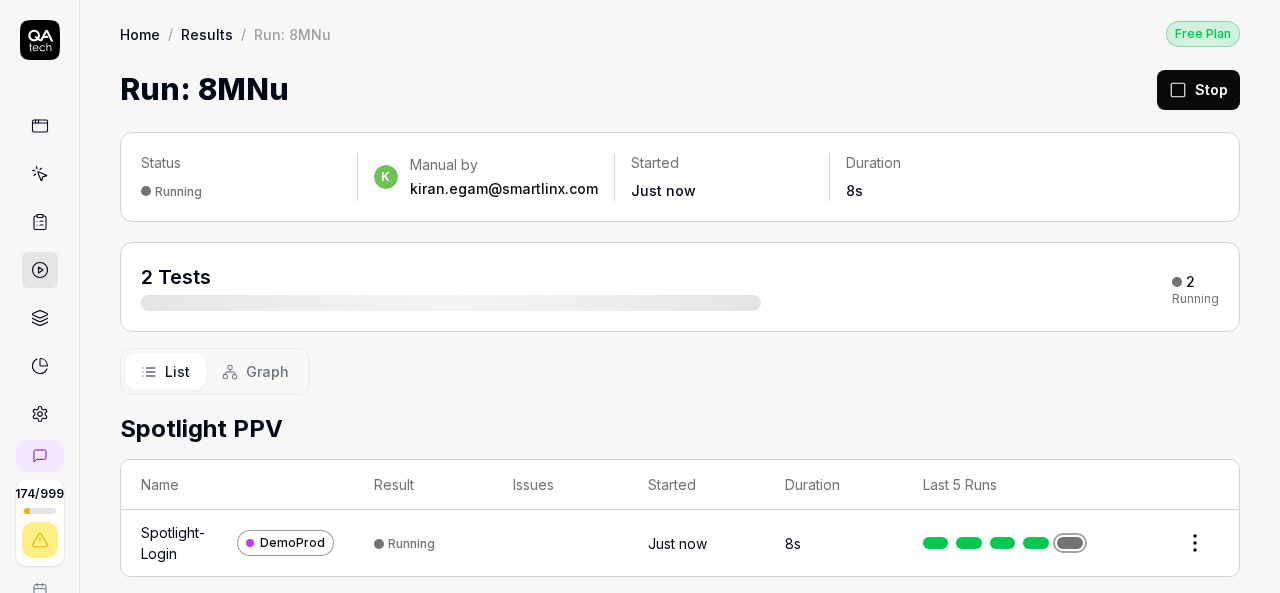 scroll, scrollTop: 0, scrollLeft: 0, axis: both 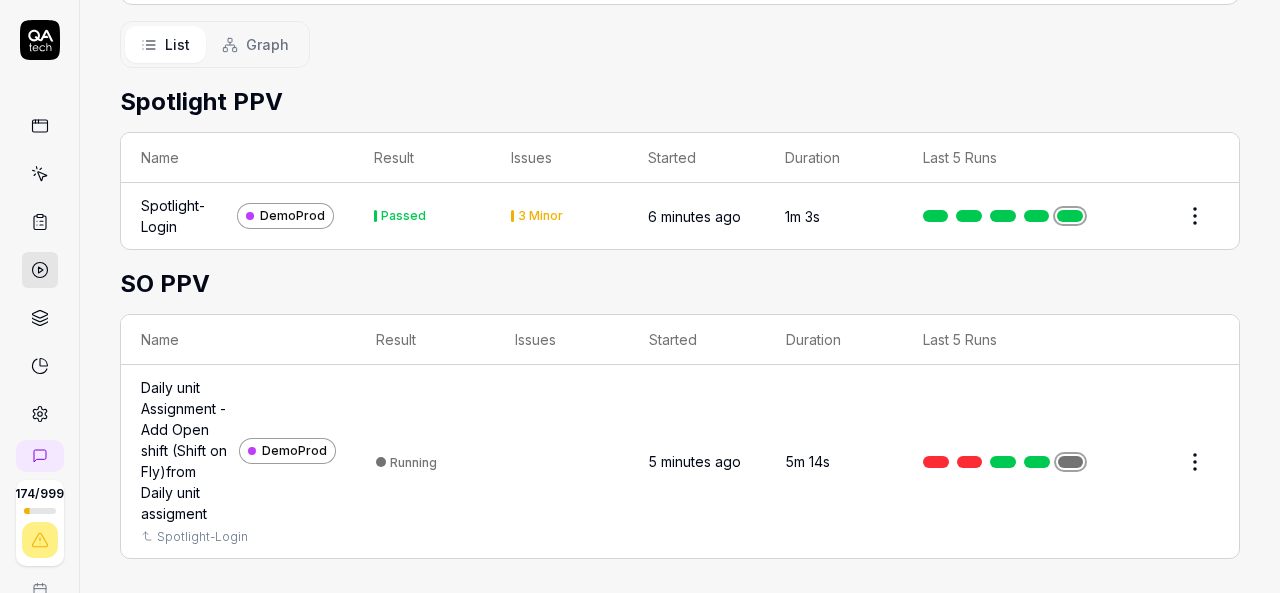 drag, startPoint x: 182, startPoint y: 487, endPoint x: 573, endPoint y: 406, distance: 399.30188 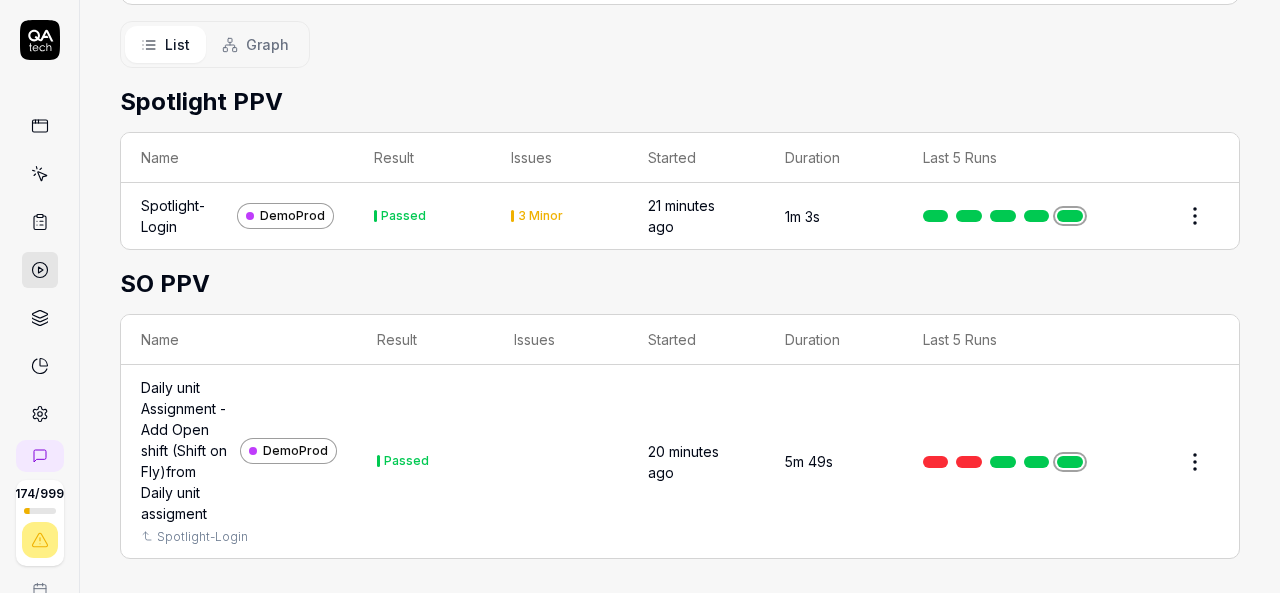 click on "Daily unit Assignment -Add Open shift (Shift on Fly)from Daily unit assigment" at bounding box center (186, 450) 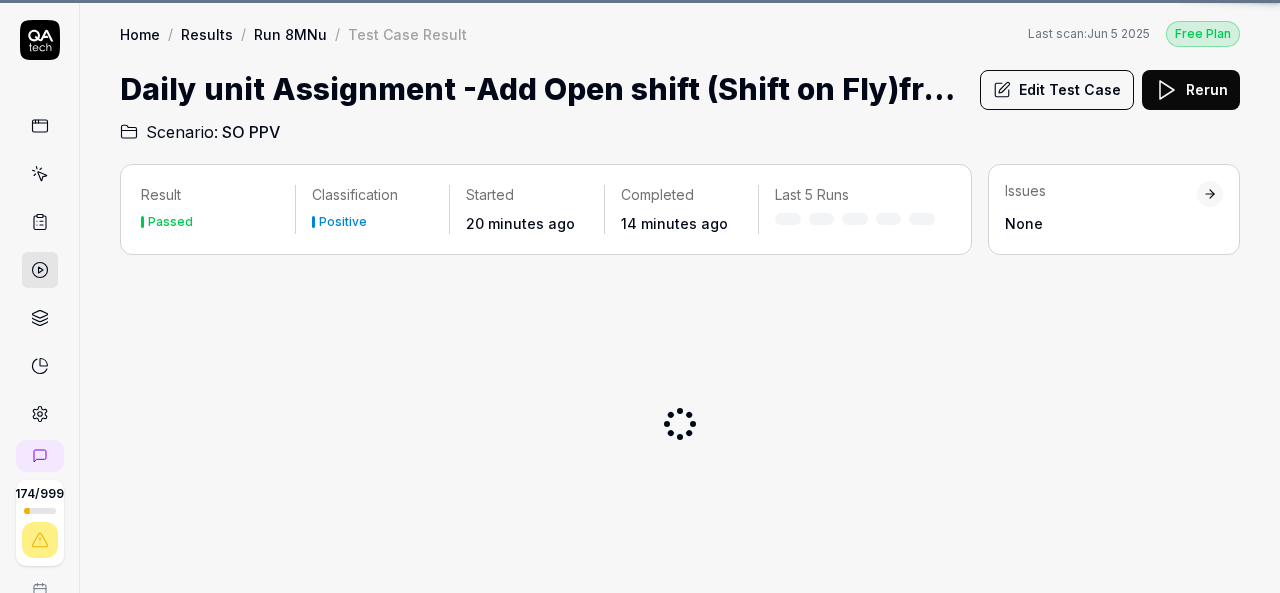 scroll, scrollTop: 0, scrollLeft: 0, axis: both 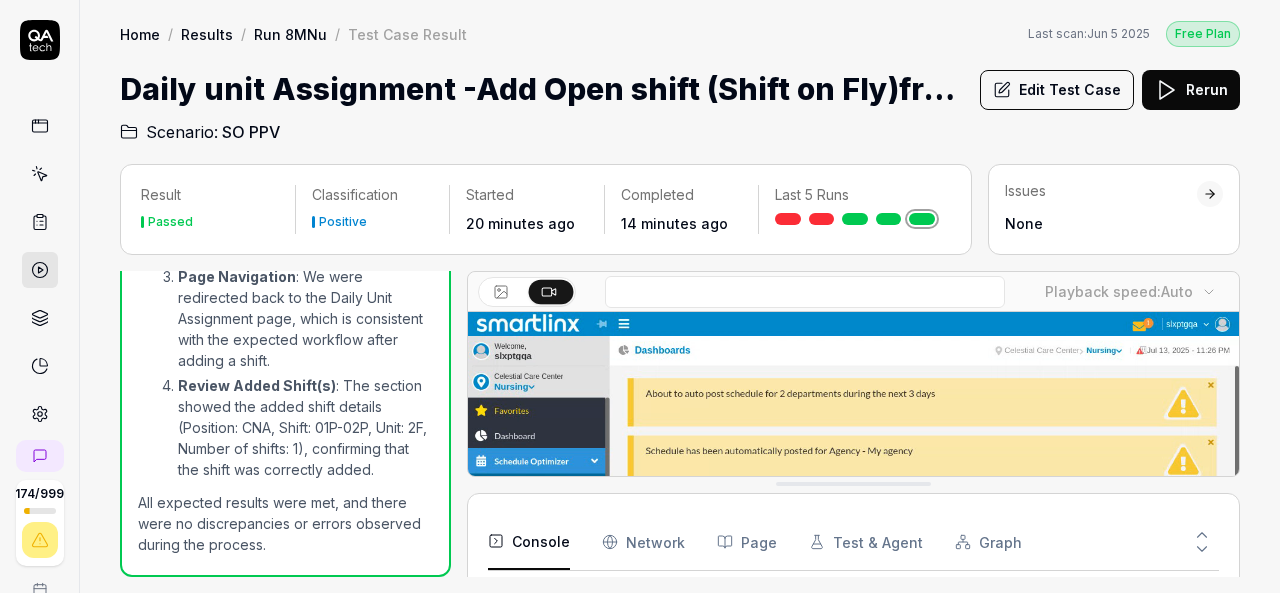 click at bounding box center (853, 553) 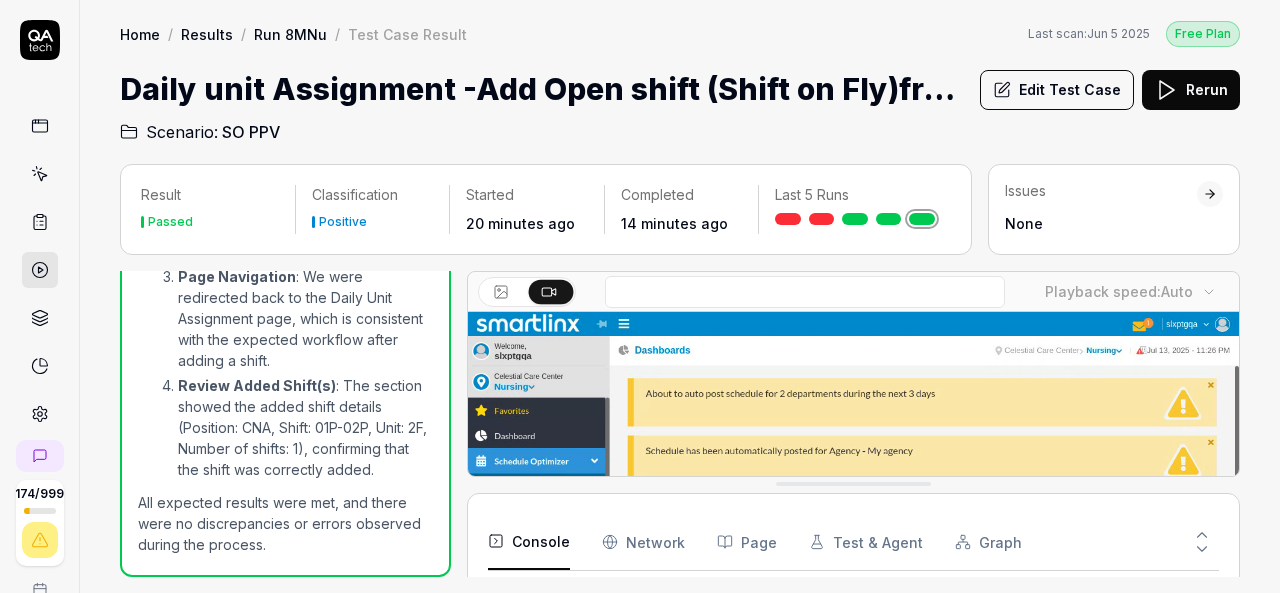 click at bounding box center [853, 553] 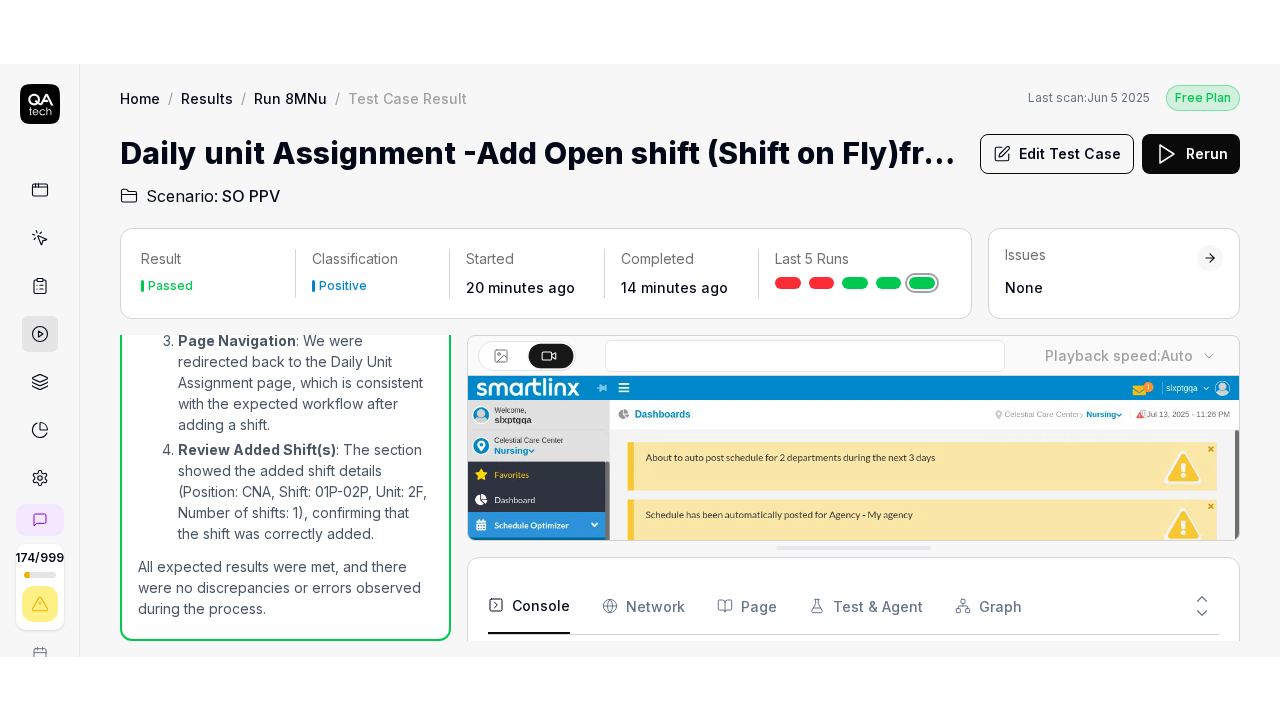 scroll, scrollTop: 0, scrollLeft: 0, axis: both 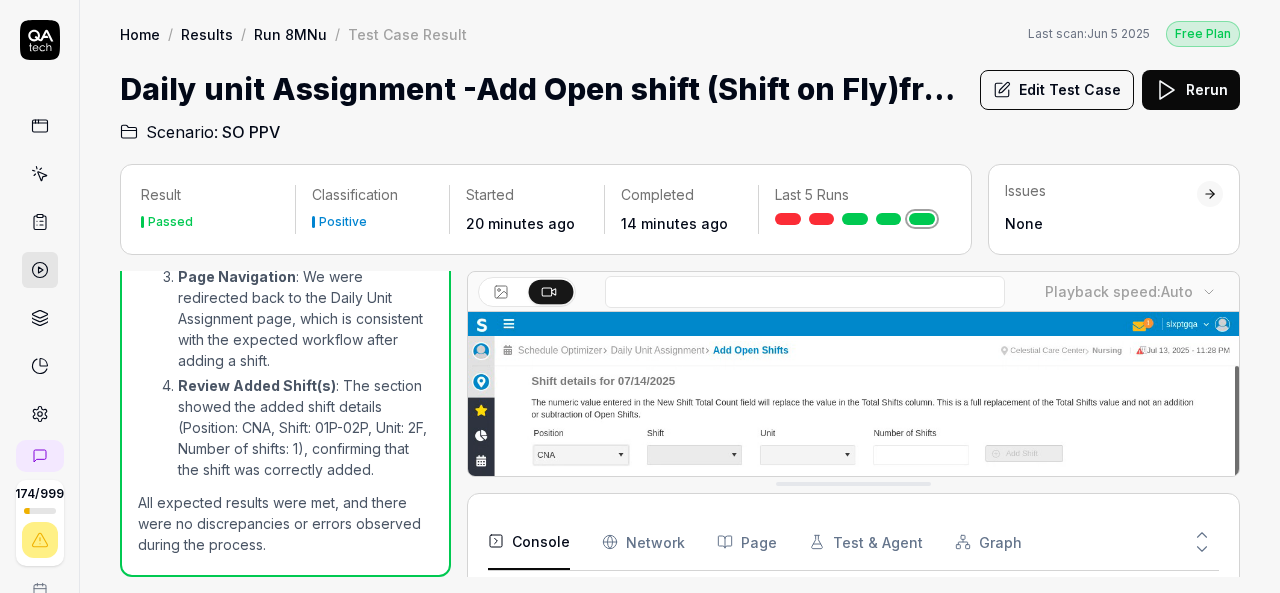 click on "Rerun" at bounding box center (1191, 90) 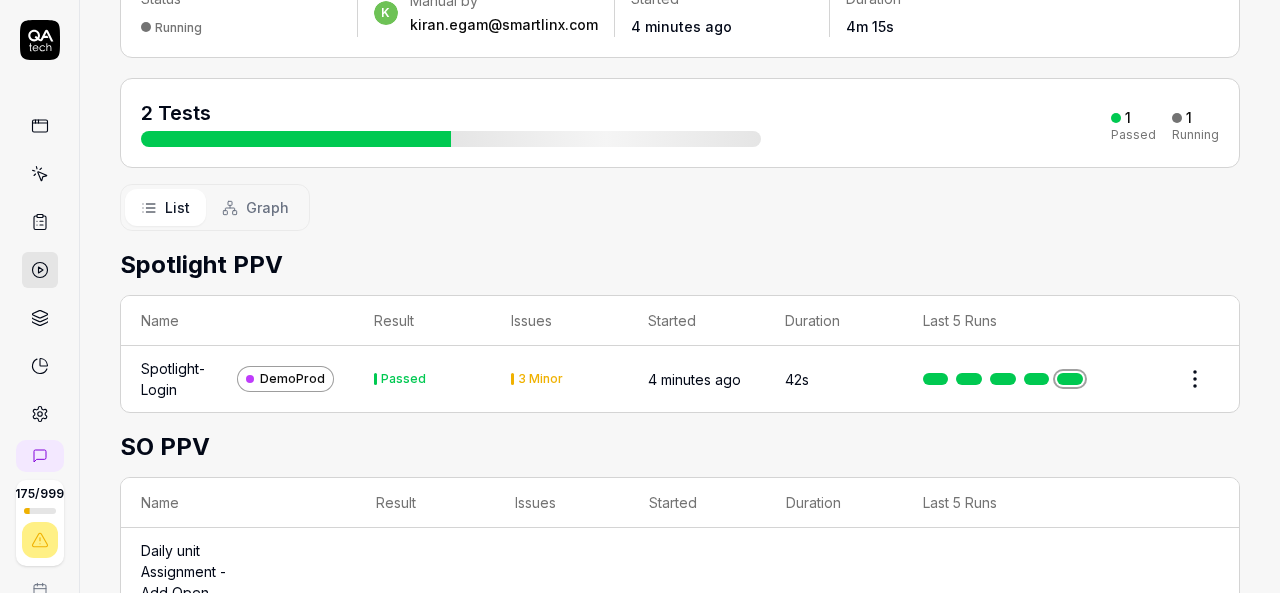 scroll, scrollTop: 327, scrollLeft: 0, axis: vertical 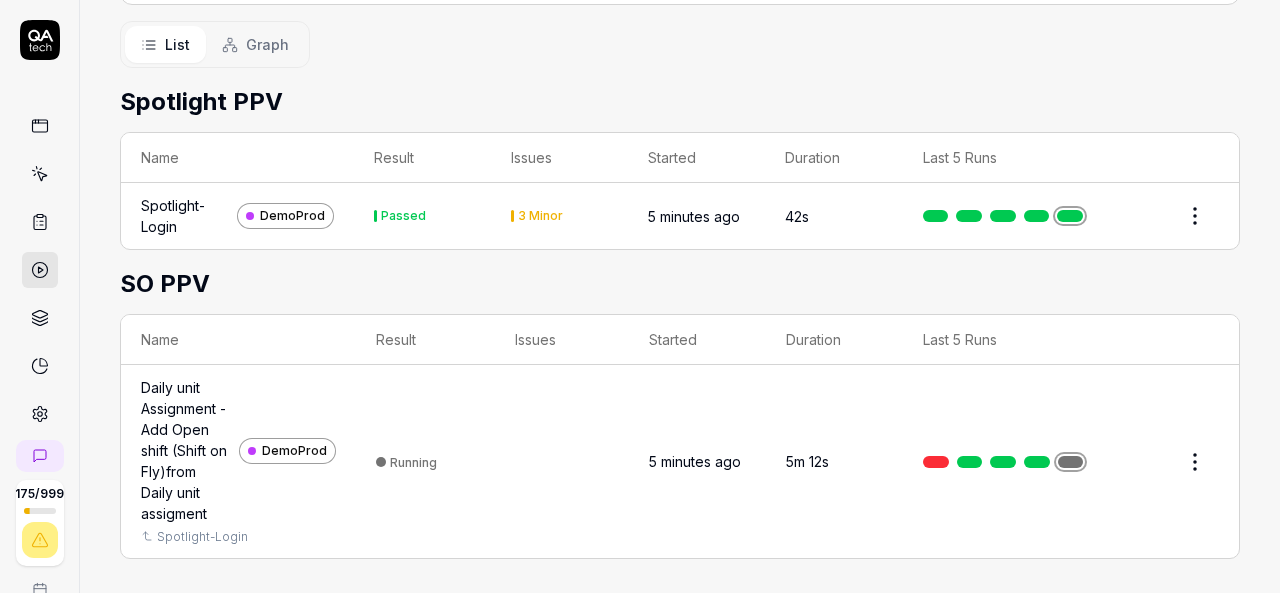 click on "Daily unit Assignment -Add Open shift (Shift on Fly)from Daily unit assigment" at bounding box center (186, 450) 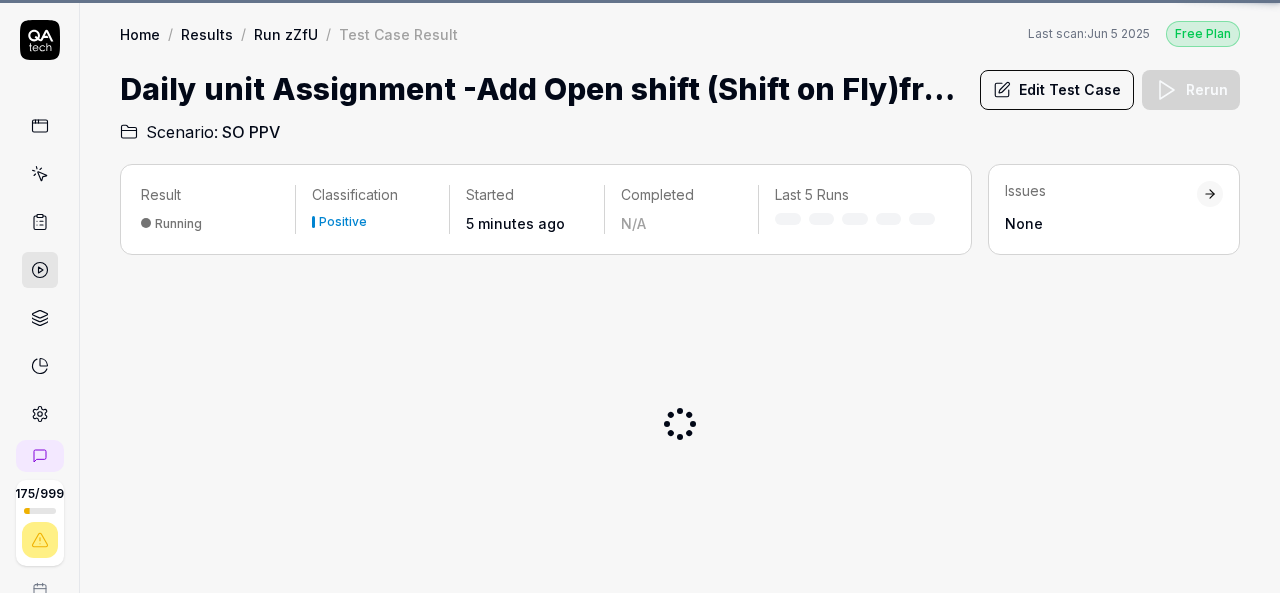 scroll, scrollTop: 0, scrollLeft: 0, axis: both 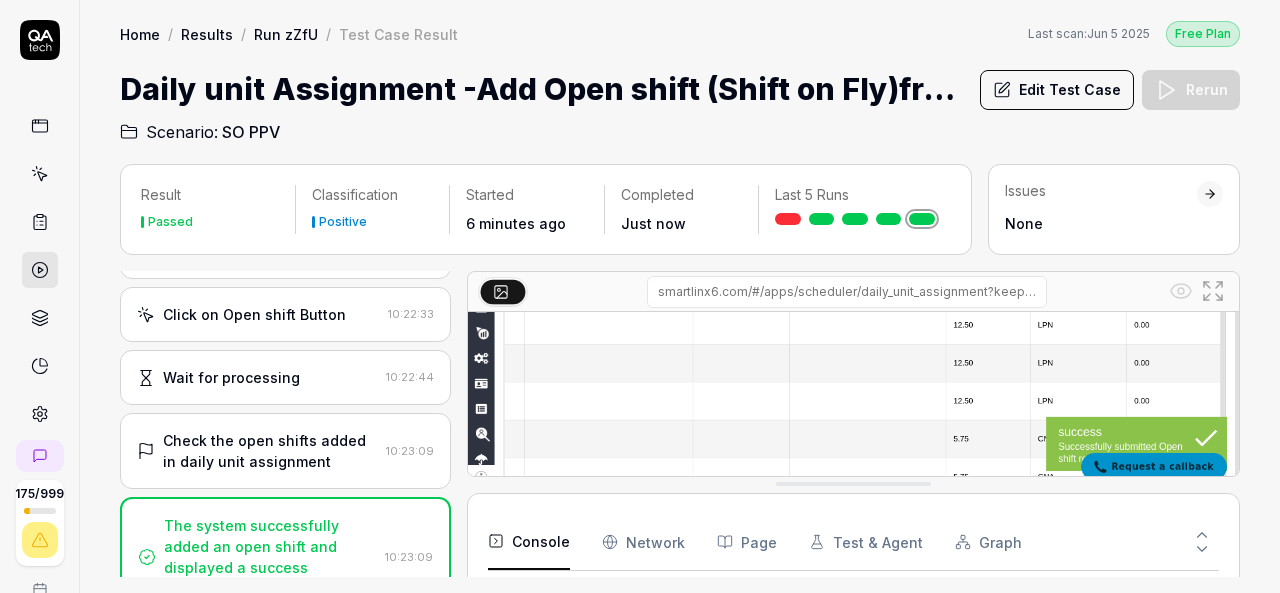 click at bounding box center [853, 248] 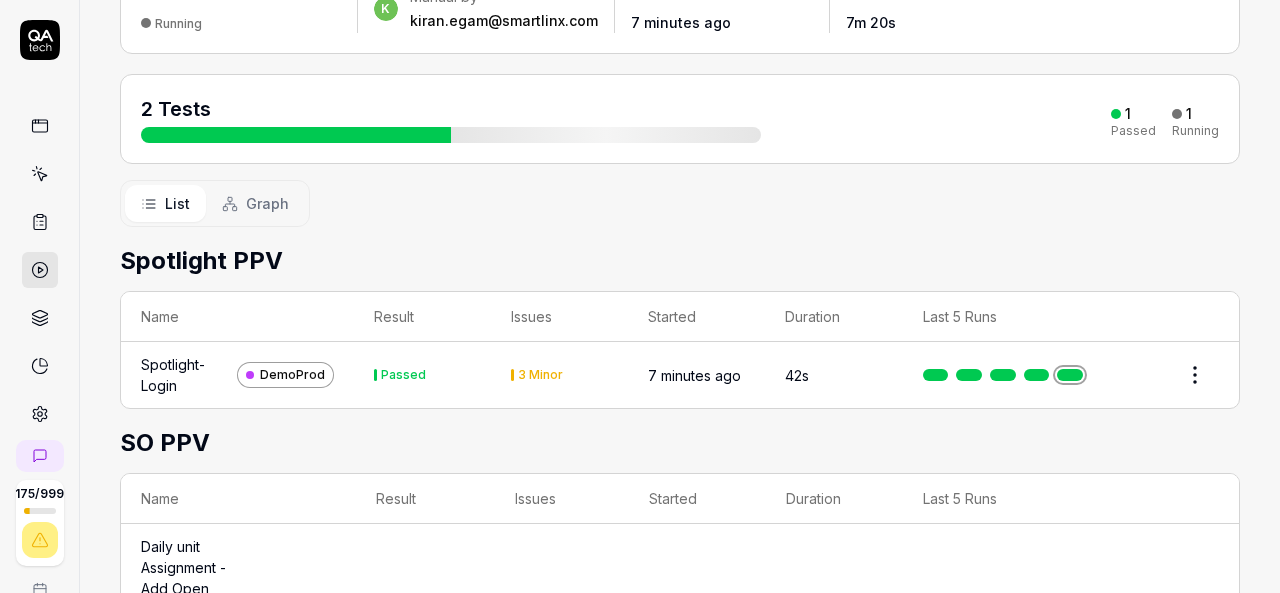 scroll, scrollTop: 327, scrollLeft: 0, axis: vertical 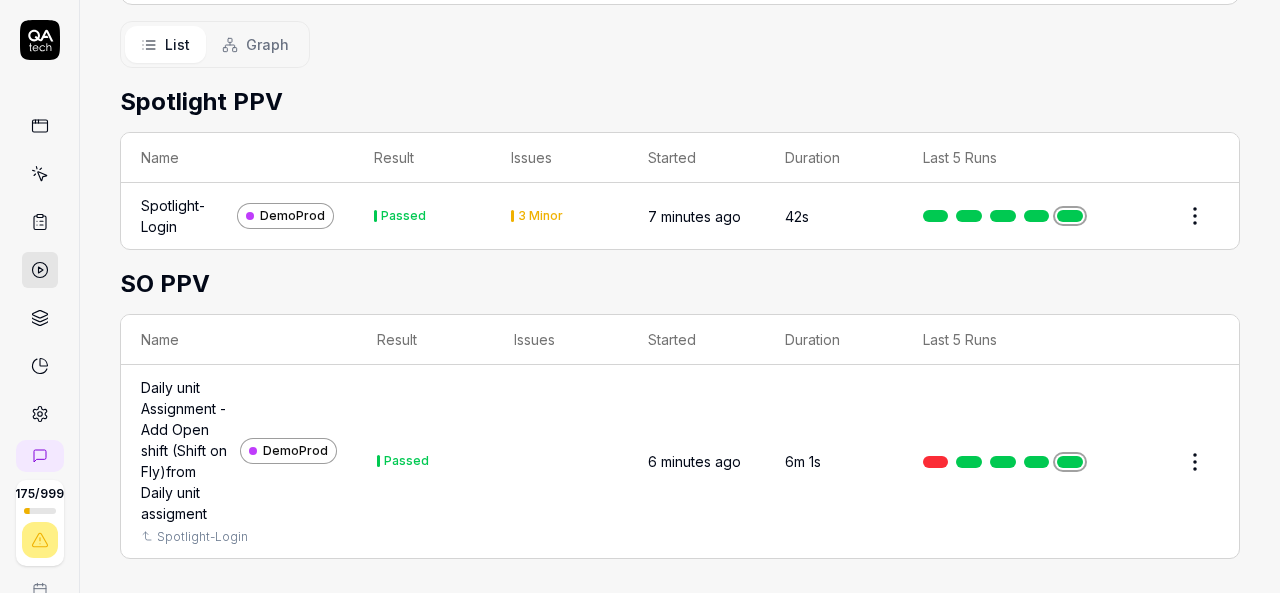 click on "Daily unit Assignment -Add Open shift (Shift on Fly)from Daily unit assigment" at bounding box center [186, 450] 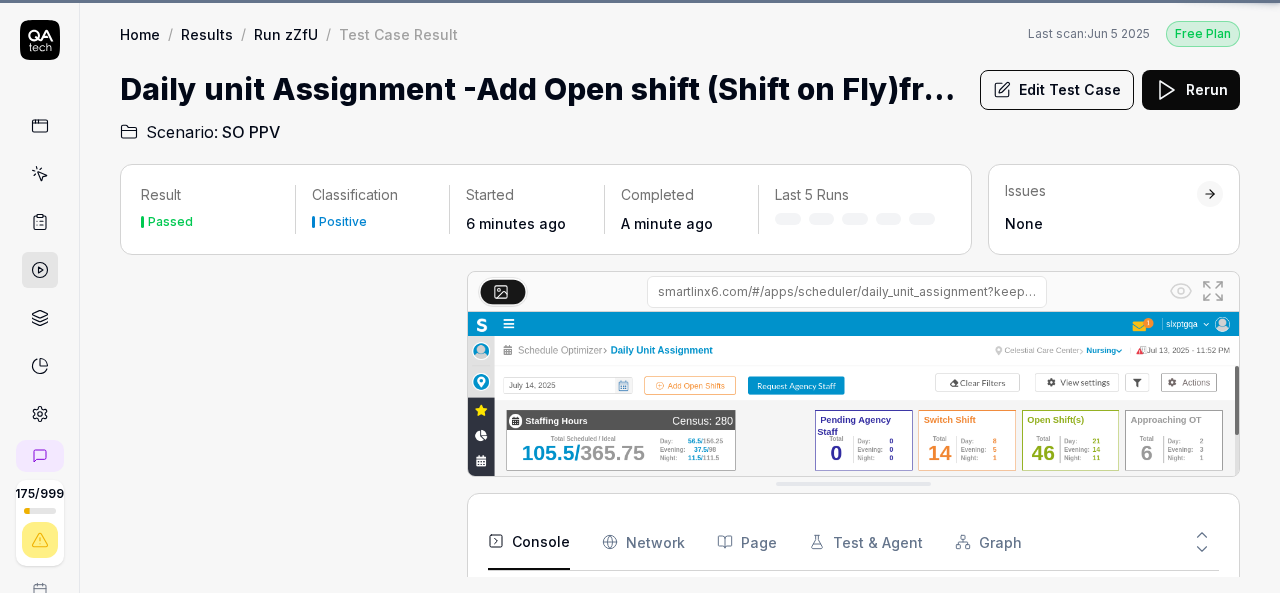 scroll, scrollTop: 0, scrollLeft: 0, axis: both 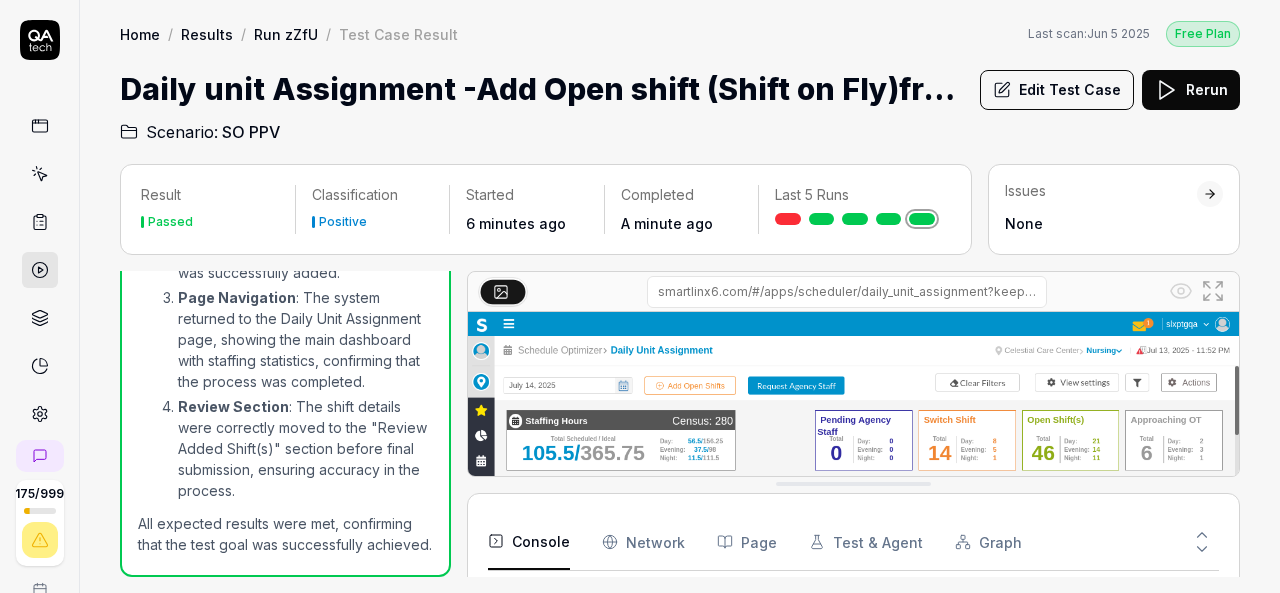 click at bounding box center (853, 553) 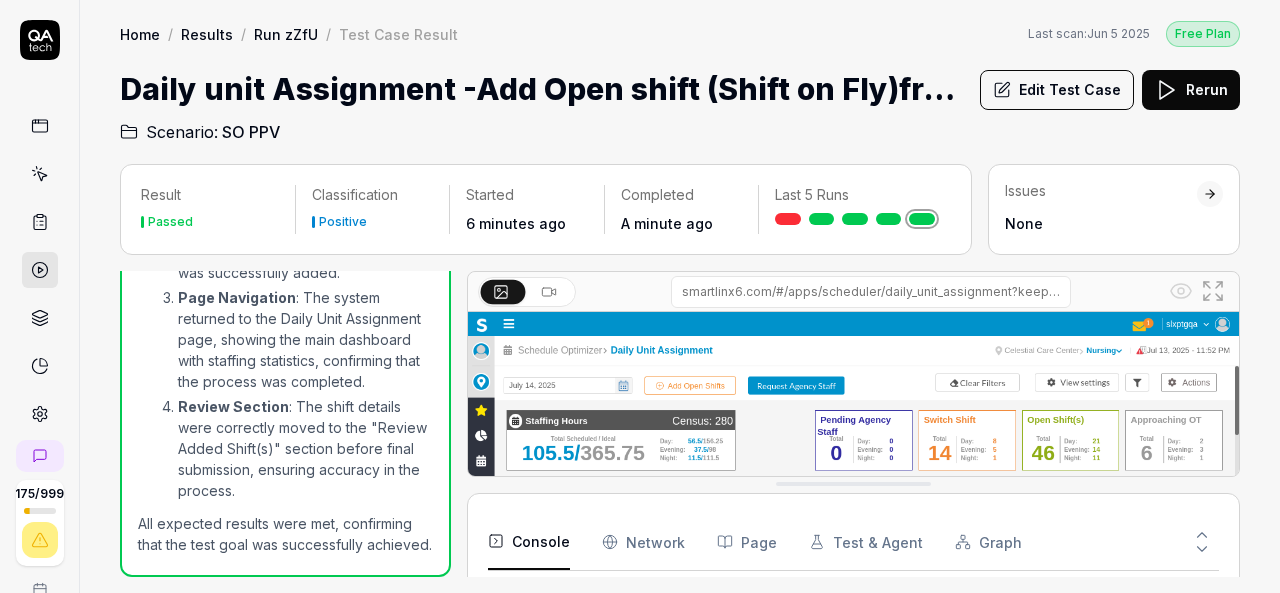 click at bounding box center [853, 553] 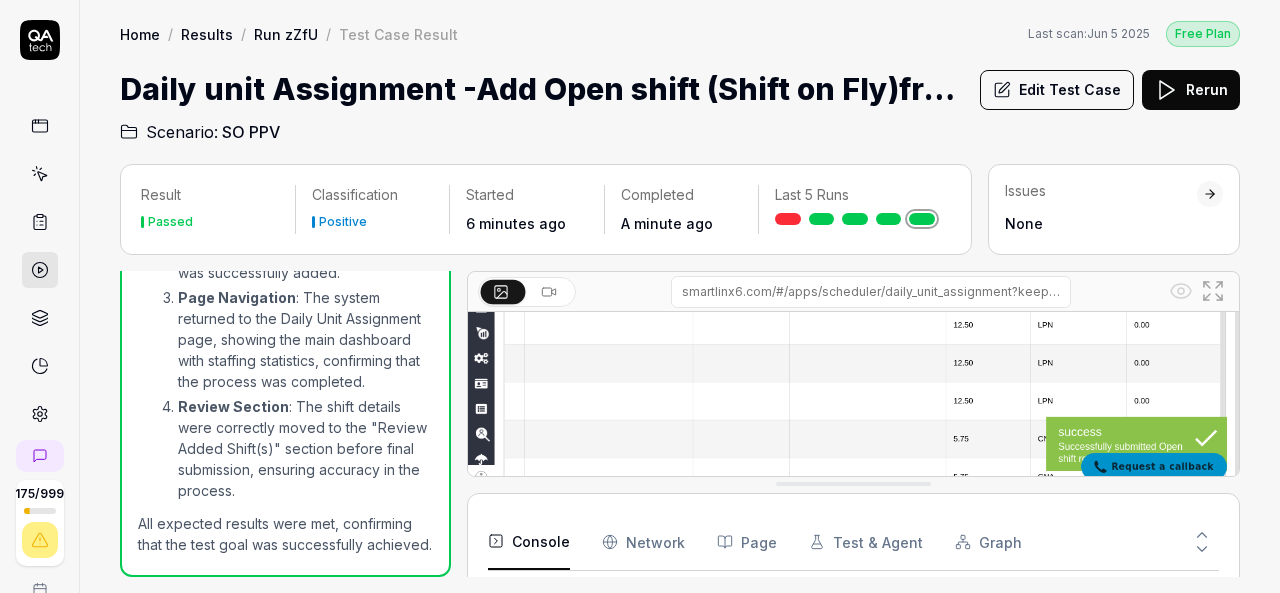 click at bounding box center (853, 248) 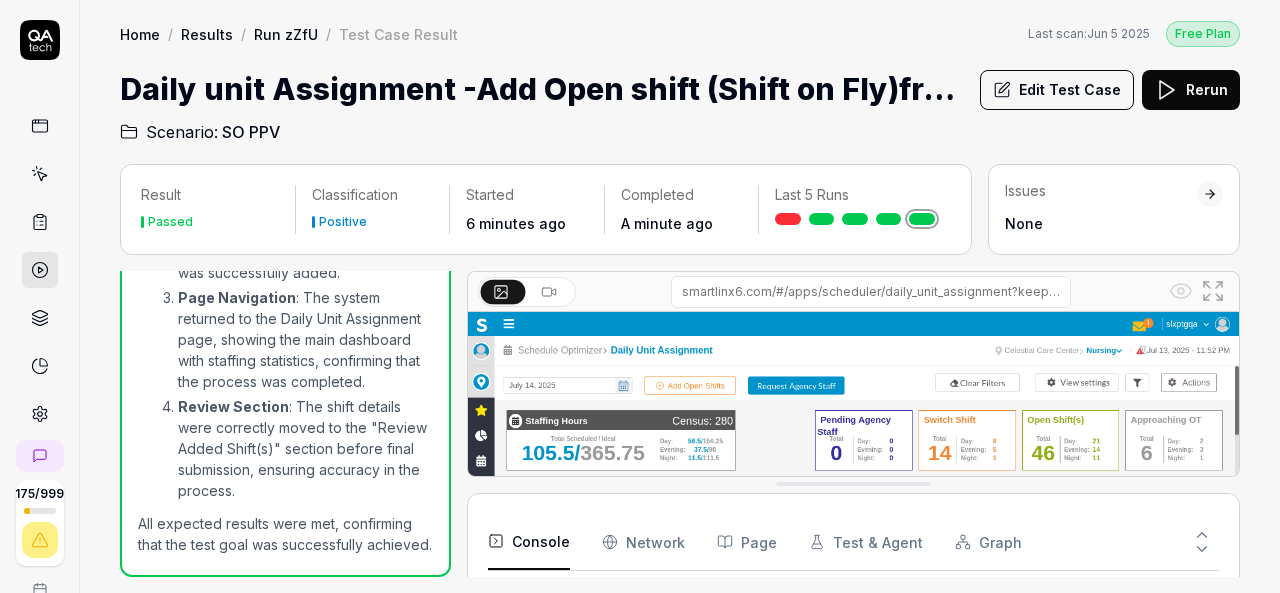 click 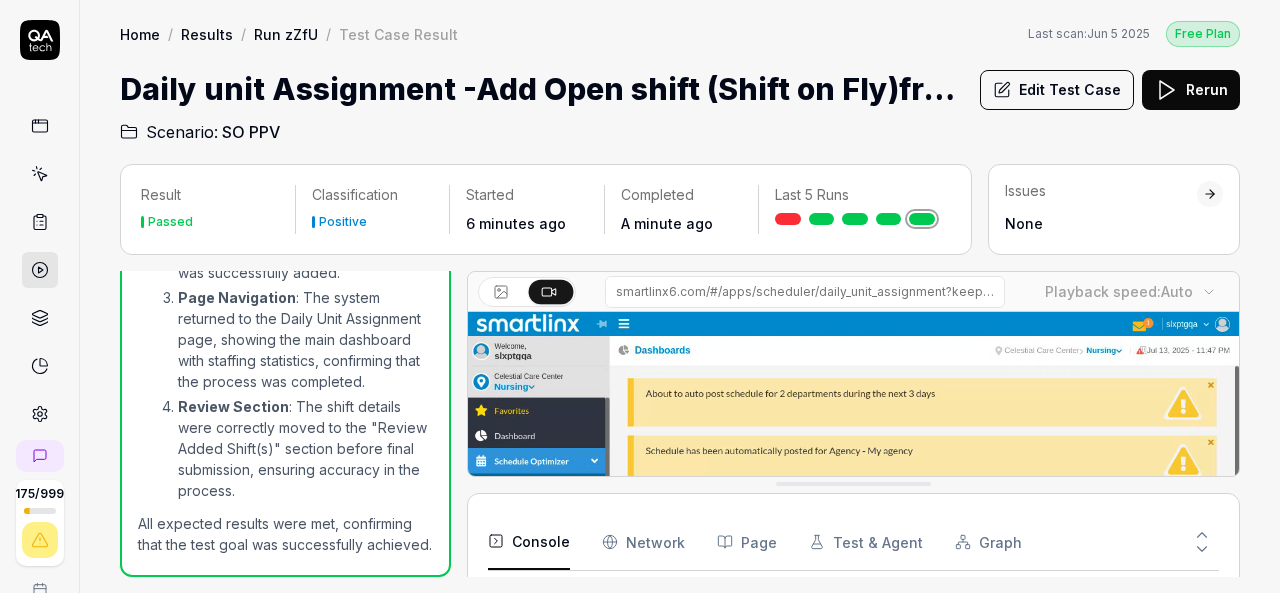 click at bounding box center [853, 553] 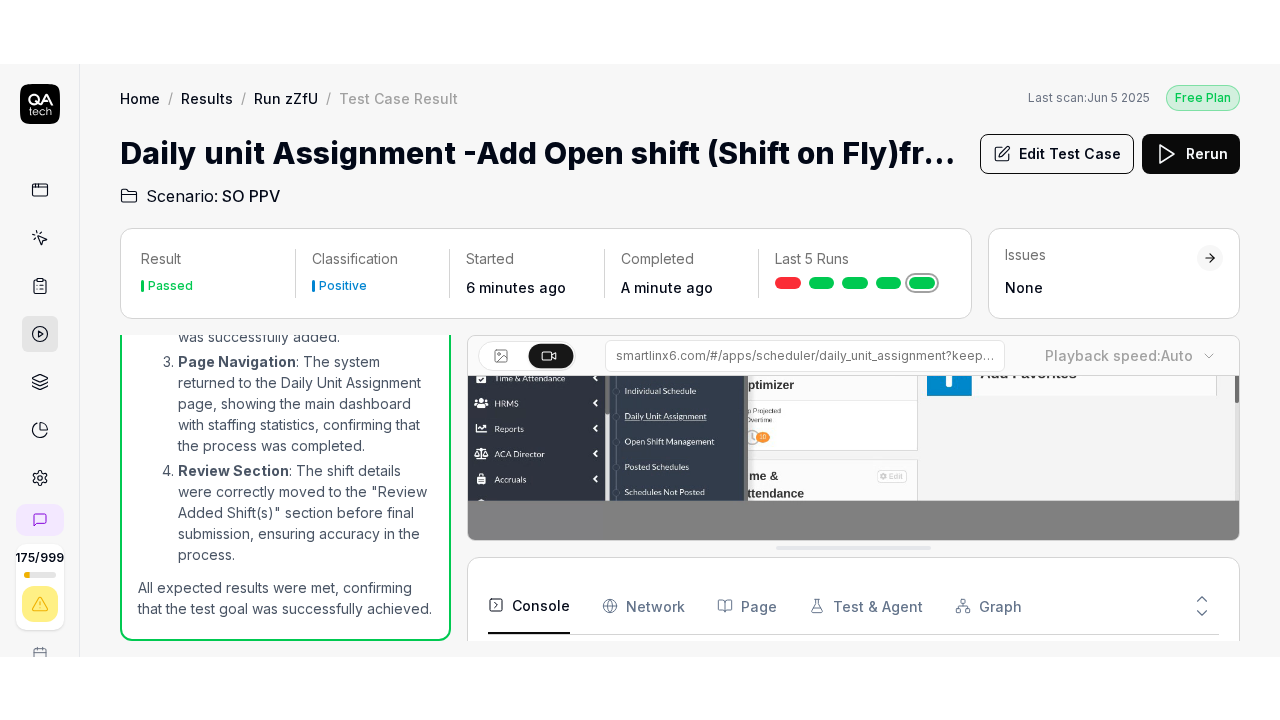 scroll, scrollTop: 0, scrollLeft: 0, axis: both 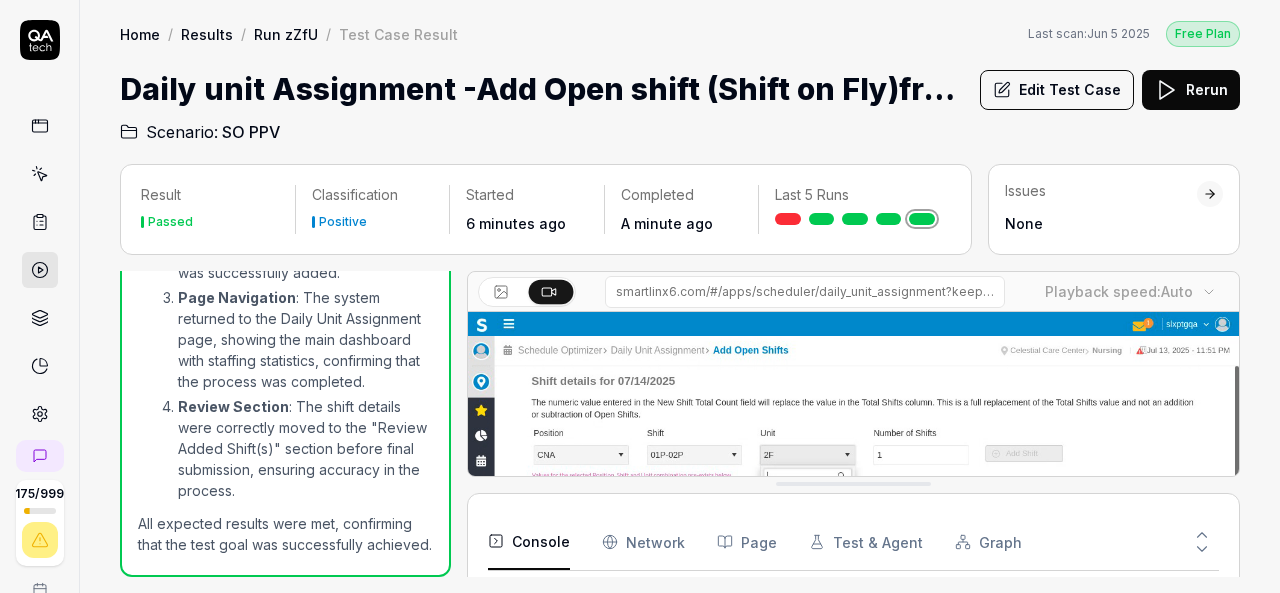 click on "Rerun" at bounding box center (1191, 90) 